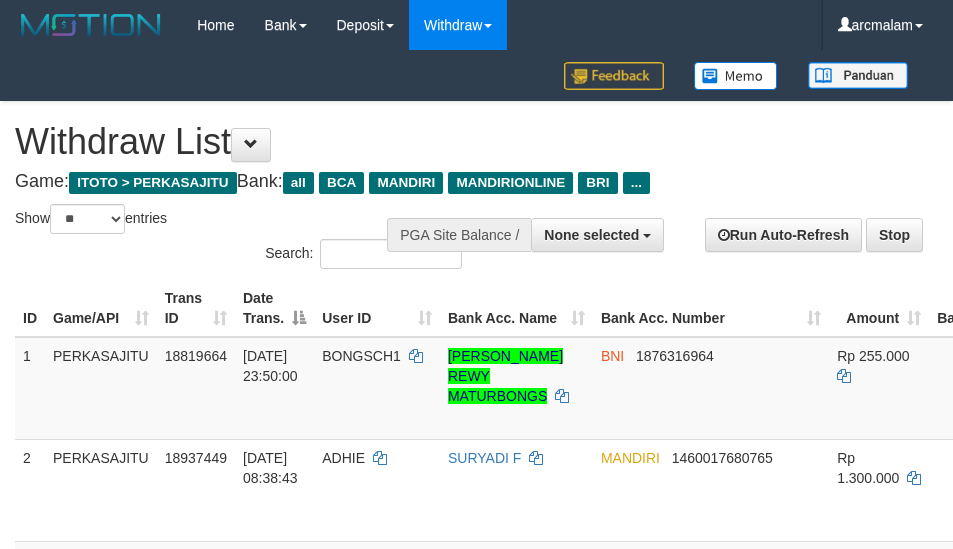 select 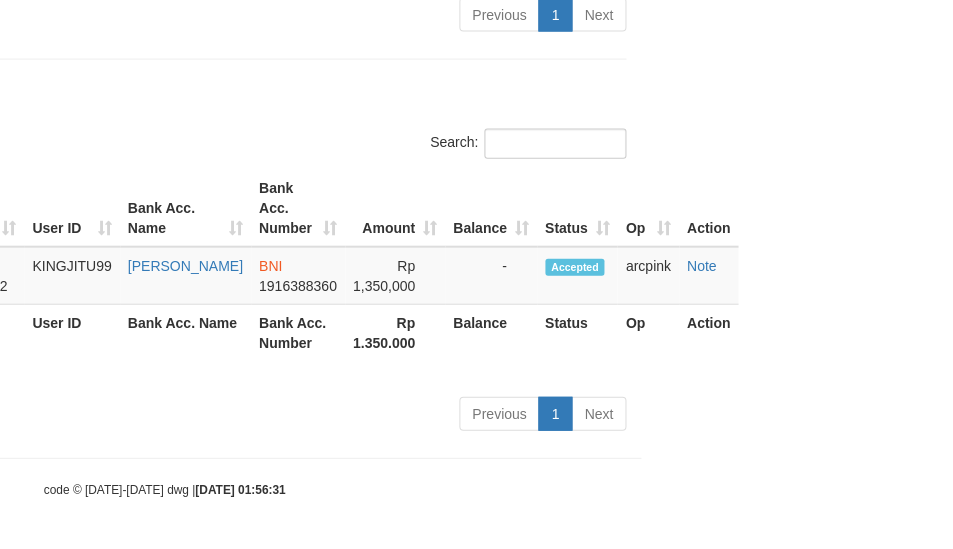 scroll, scrollTop: 1111, scrollLeft: 312, axis: both 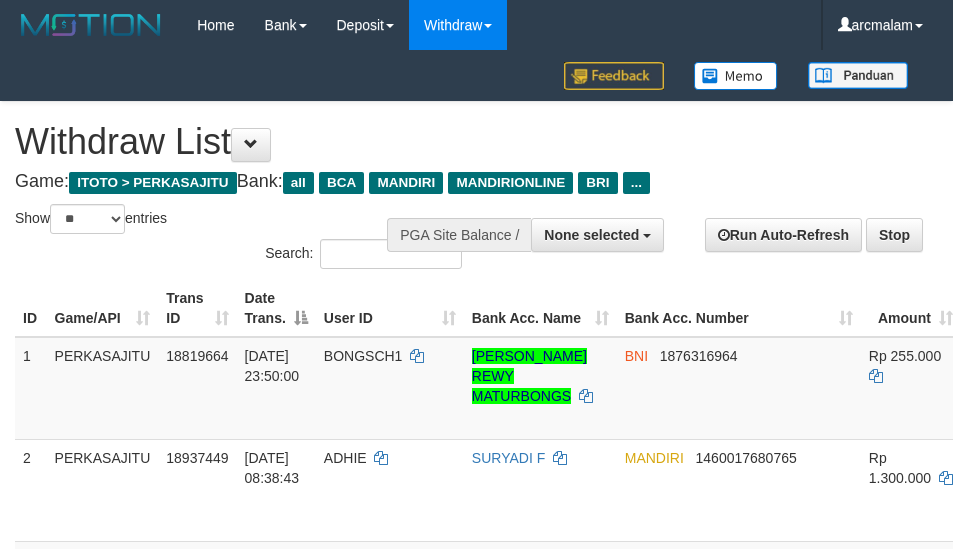 select 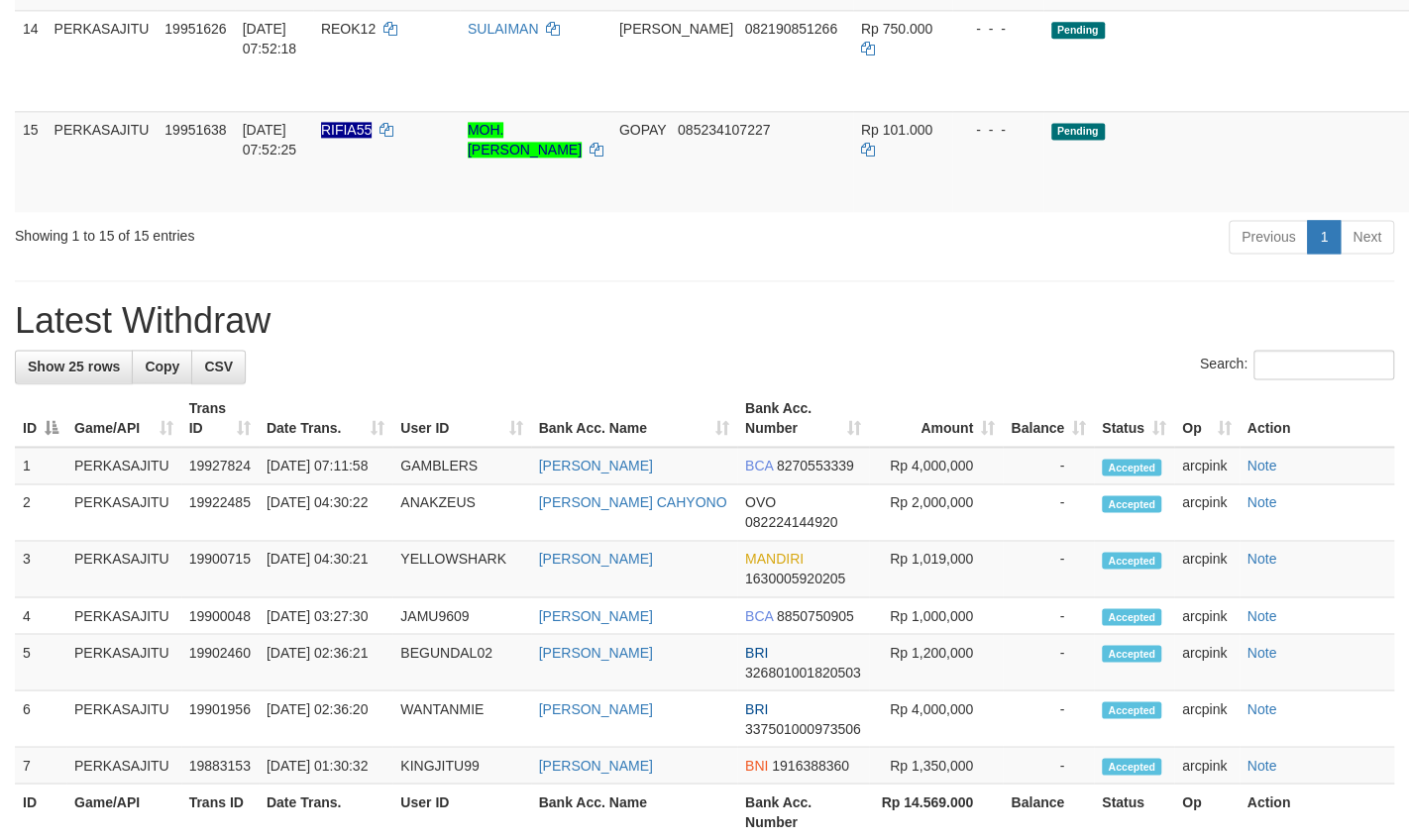 scroll, scrollTop: 1862, scrollLeft: 0, axis: vertical 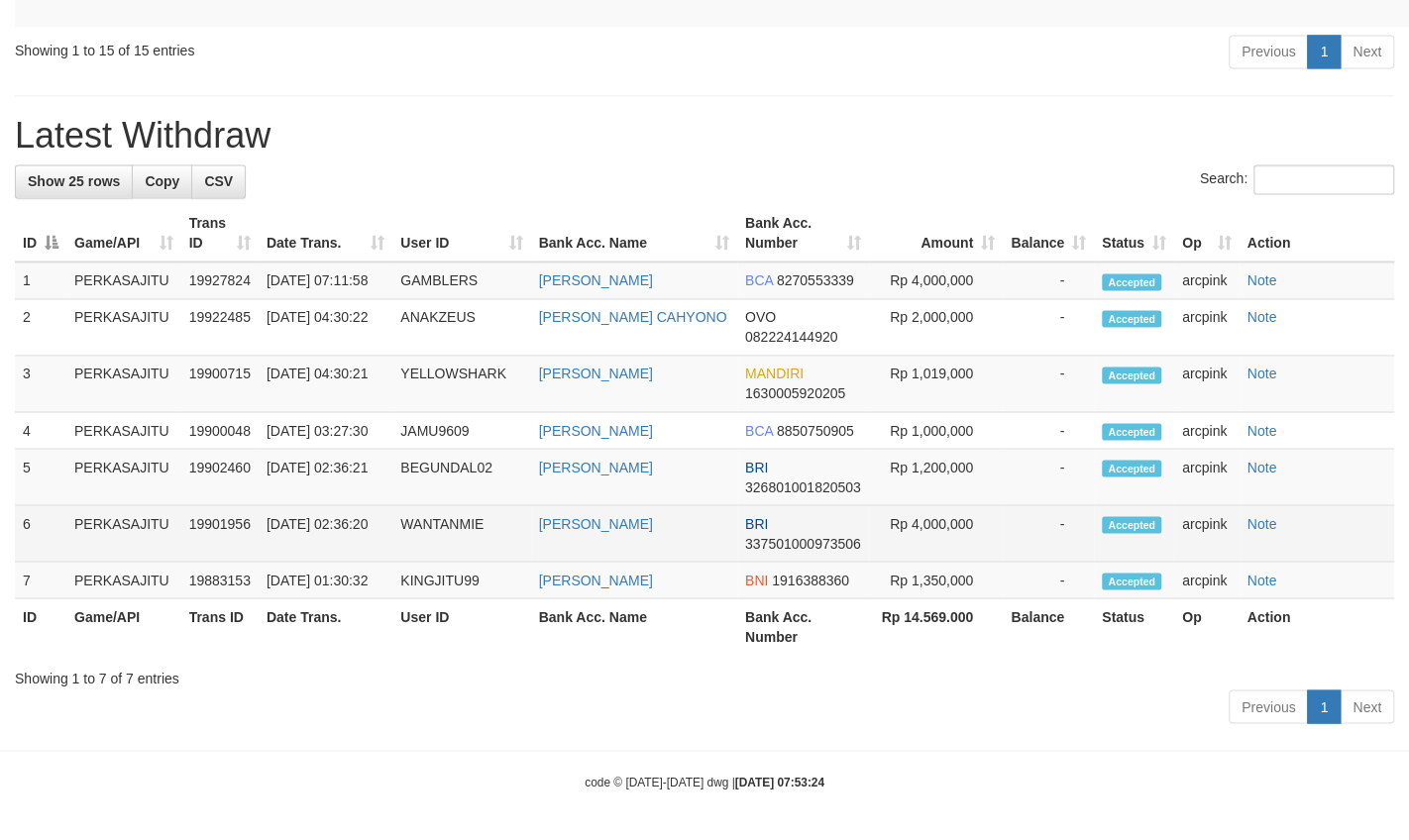 click on "WANTANMIE" at bounding box center (461, 533) 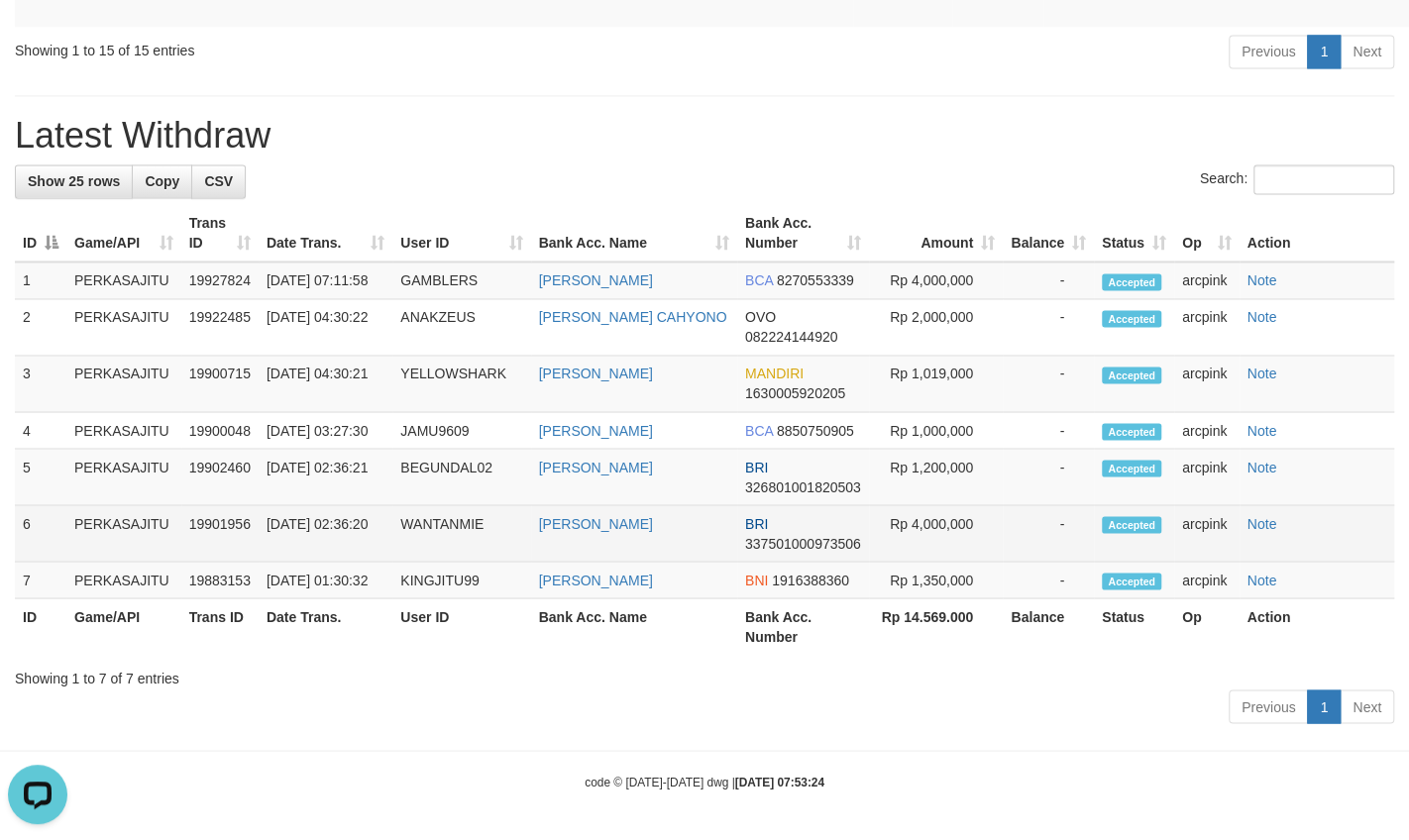 scroll, scrollTop: 0, scrollLeft: 0, axis: both 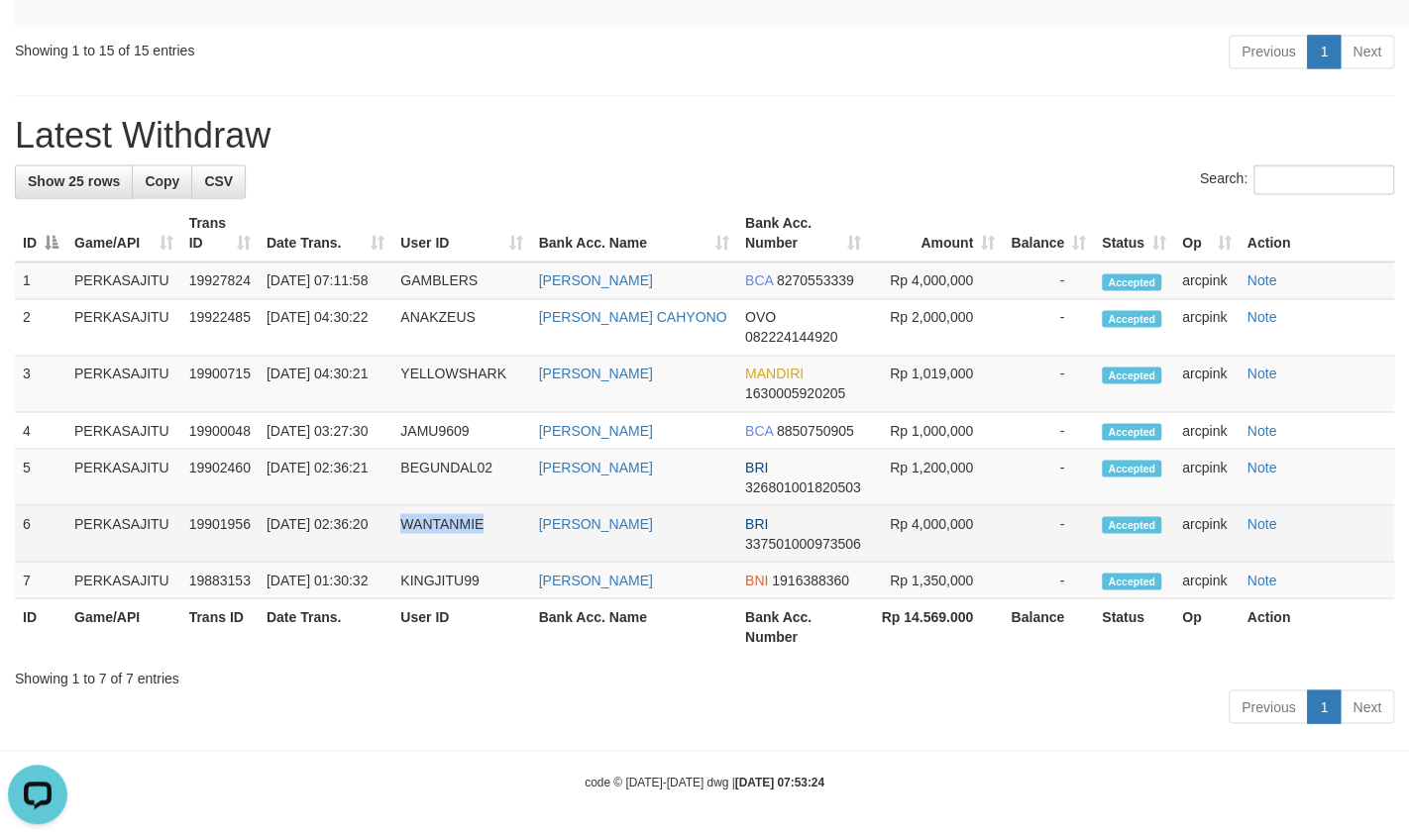 click on "WANTANMIE" at bounding box center (461, 533) 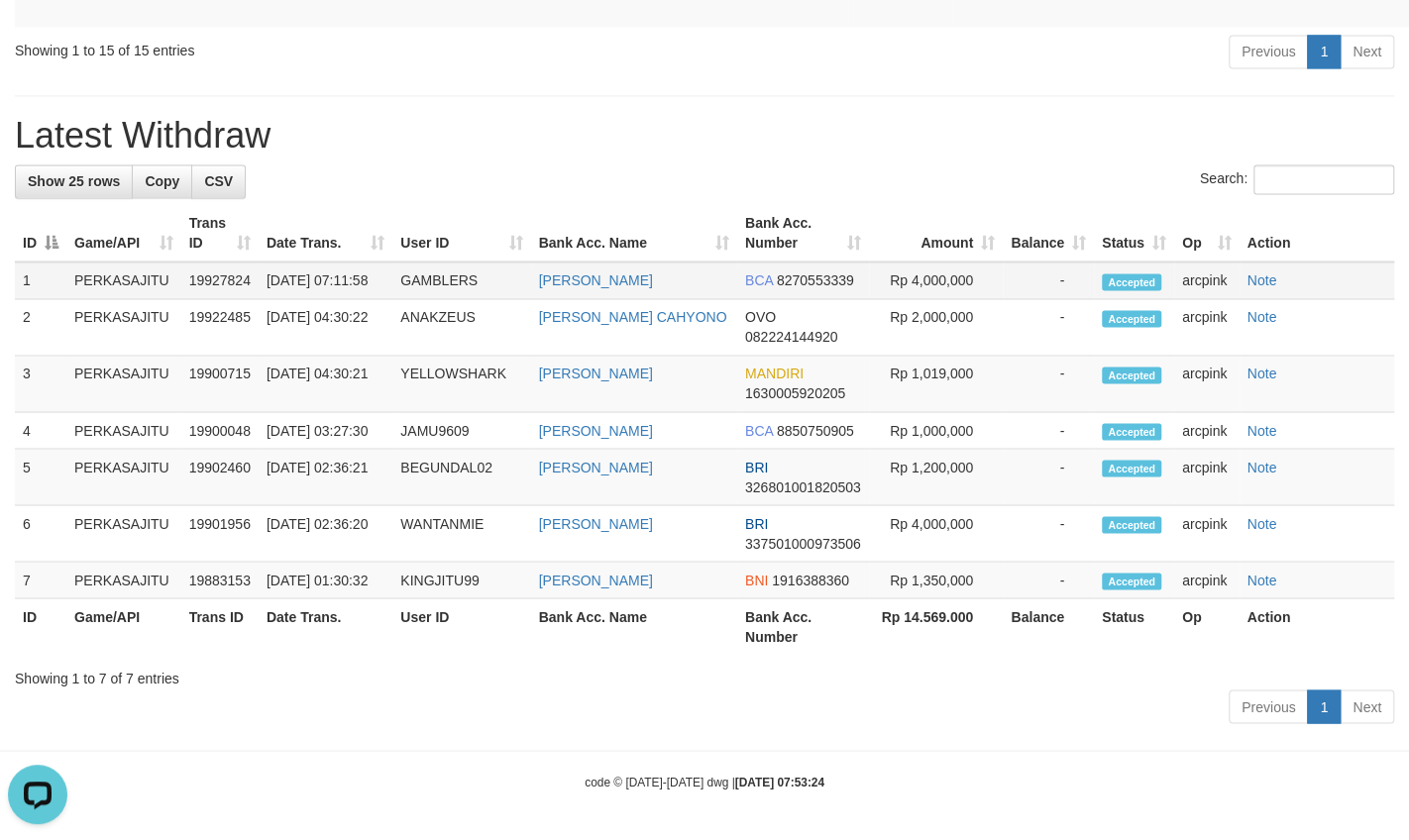 click on "GAMBLERS" at bounding box center (461, 280) 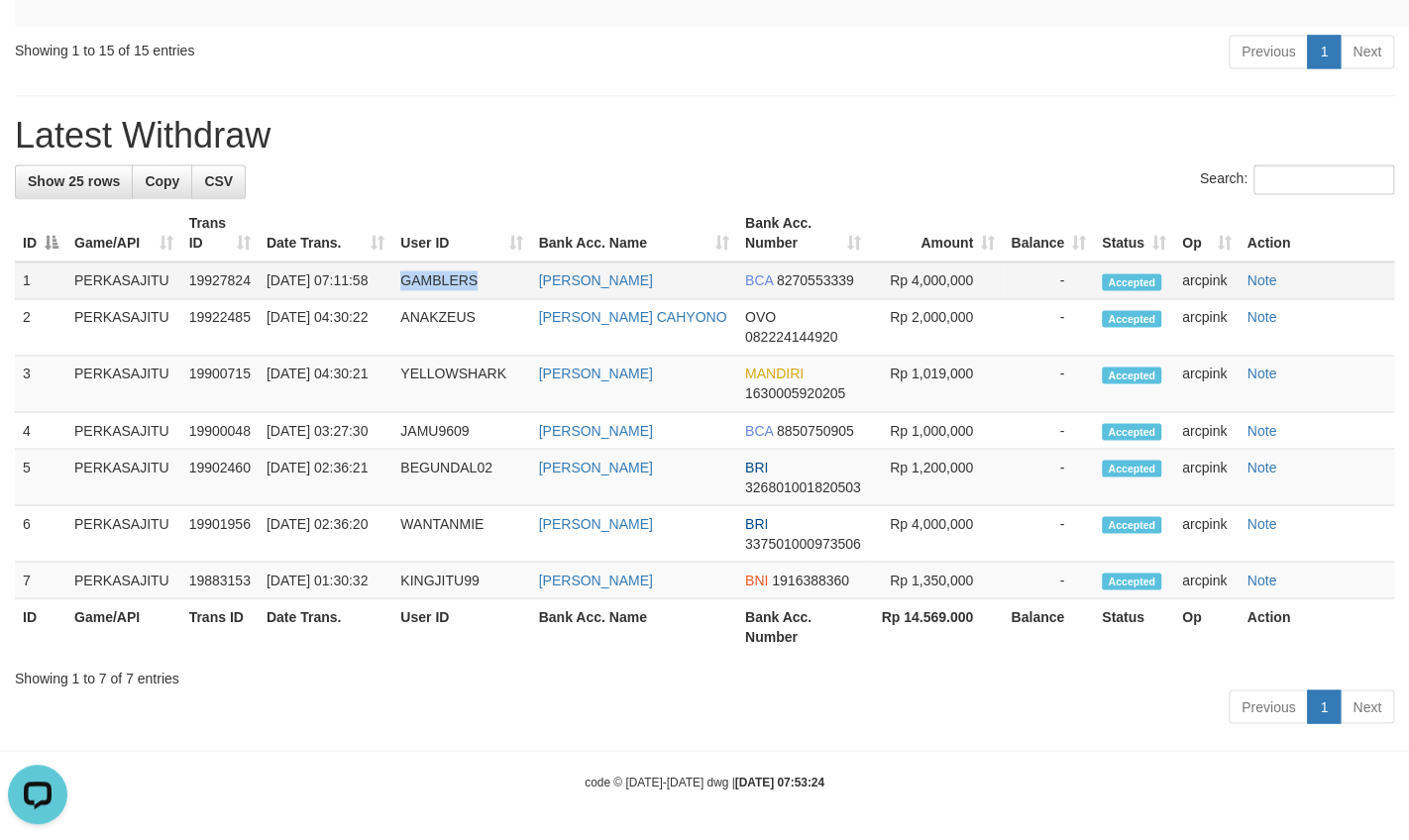 click on "GAMBLERS" at bounding box center (461, 280) 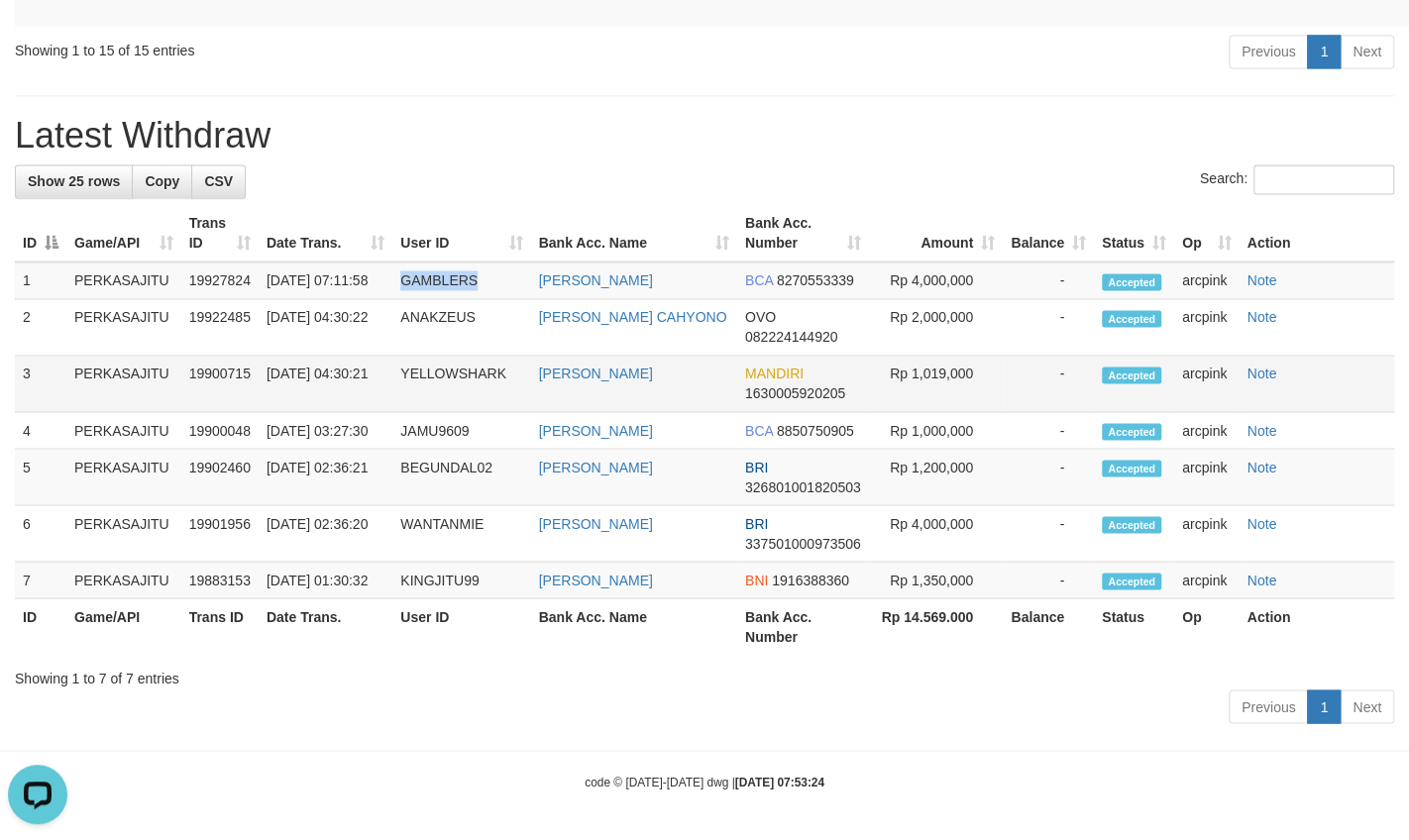copy on "GAMBLERS" 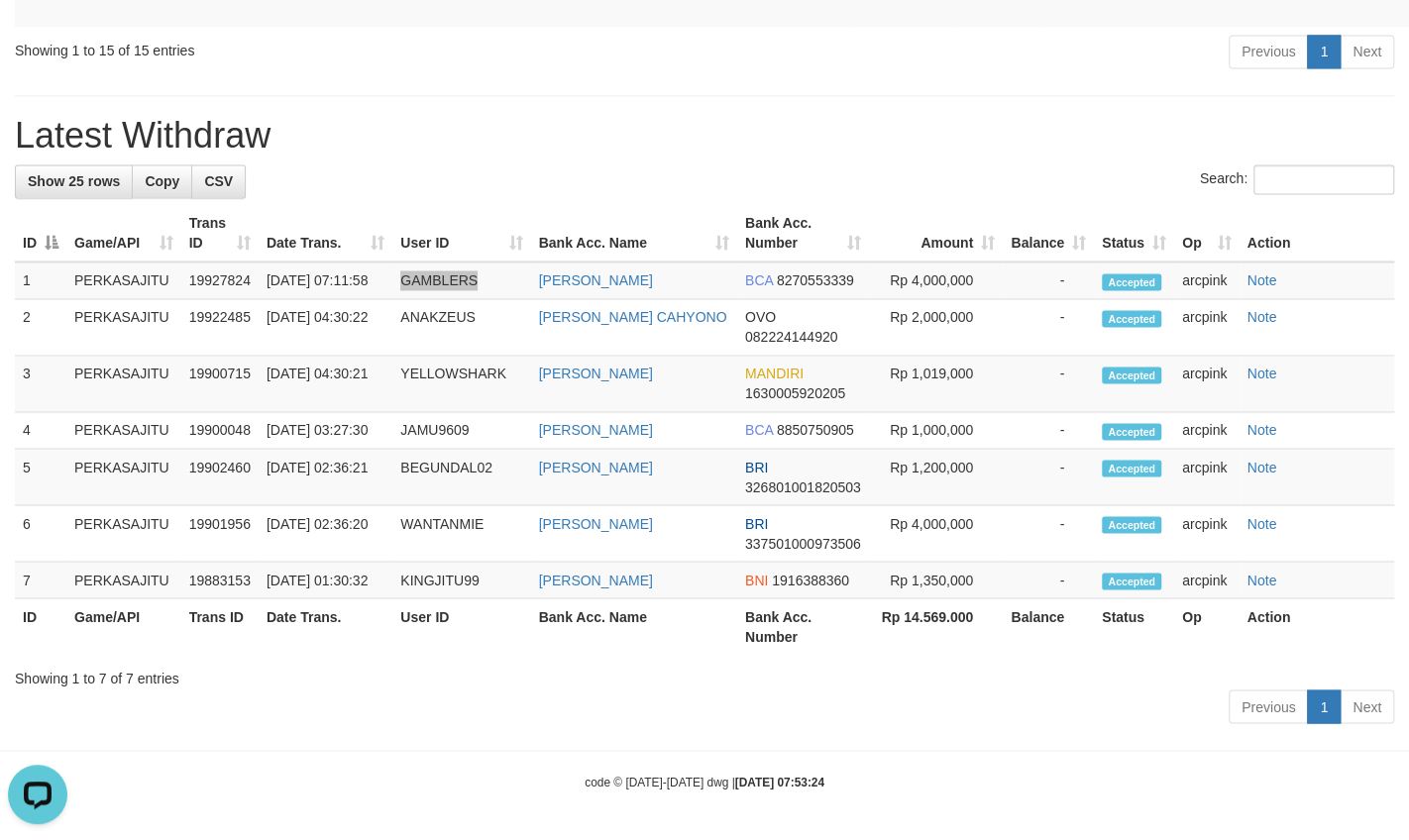 scroll, scrollTop: 1838, scrollLeft: 0, axis: vertical 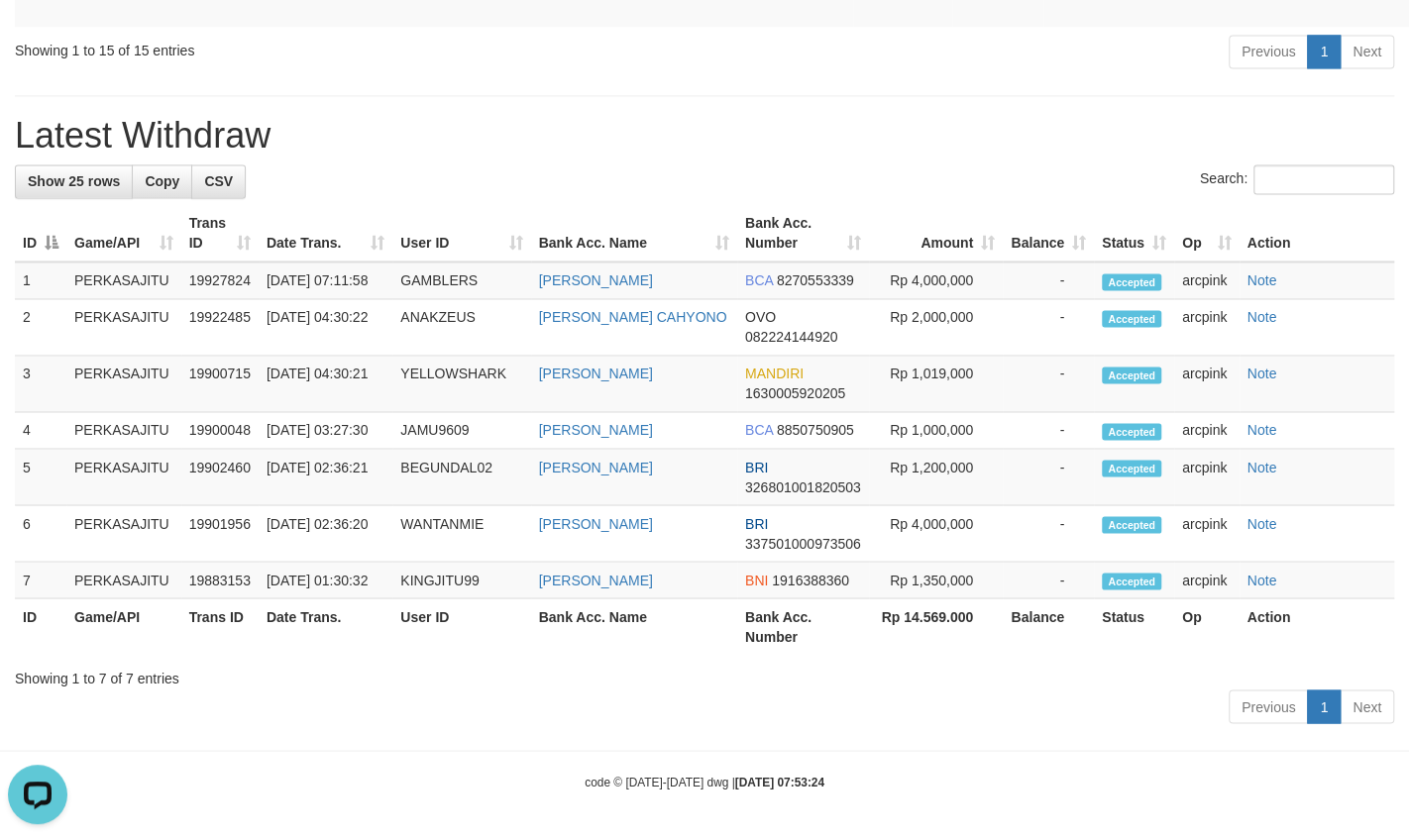 click on "2025/07/11 07:53:24" at bounding box center [780, 782] 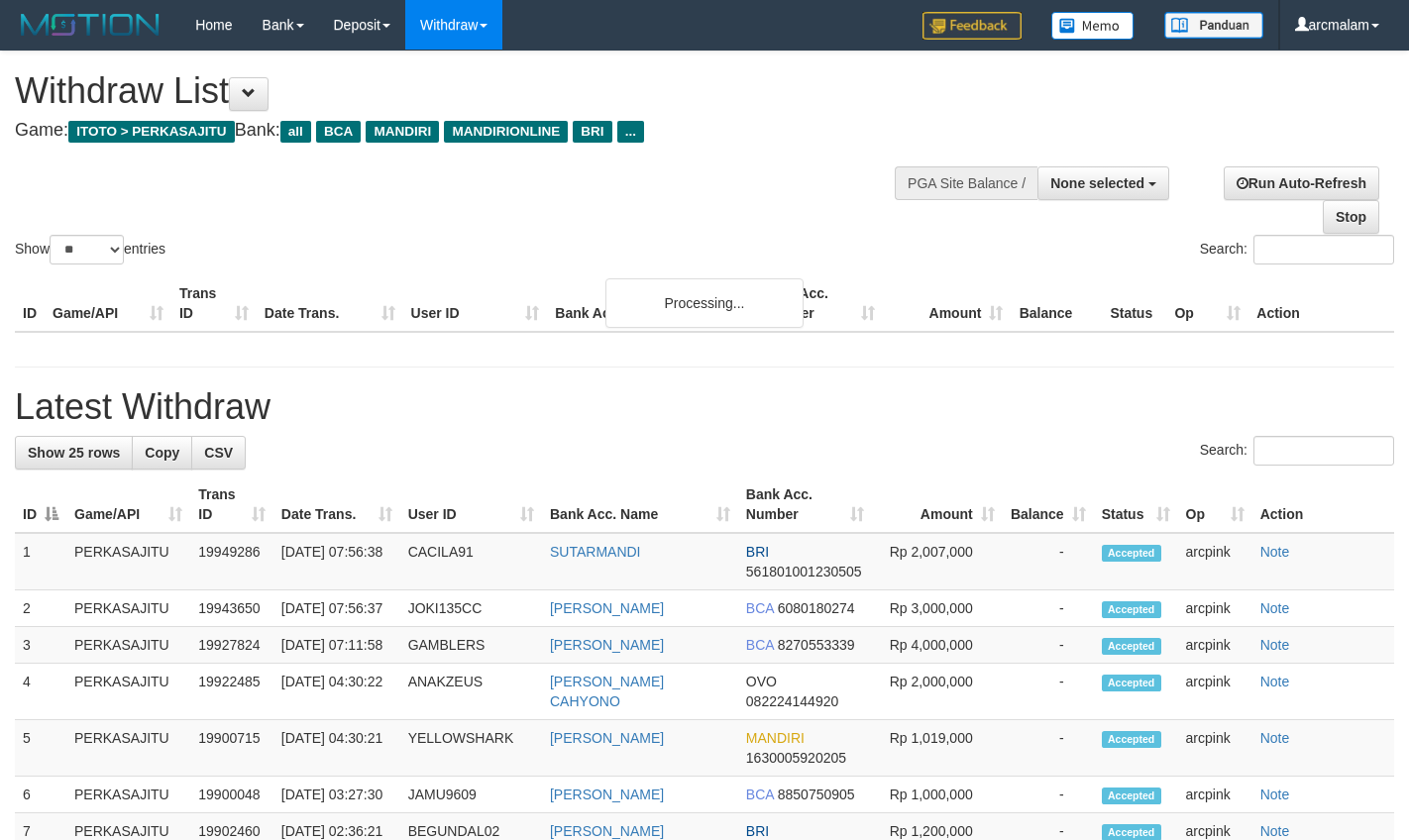 select 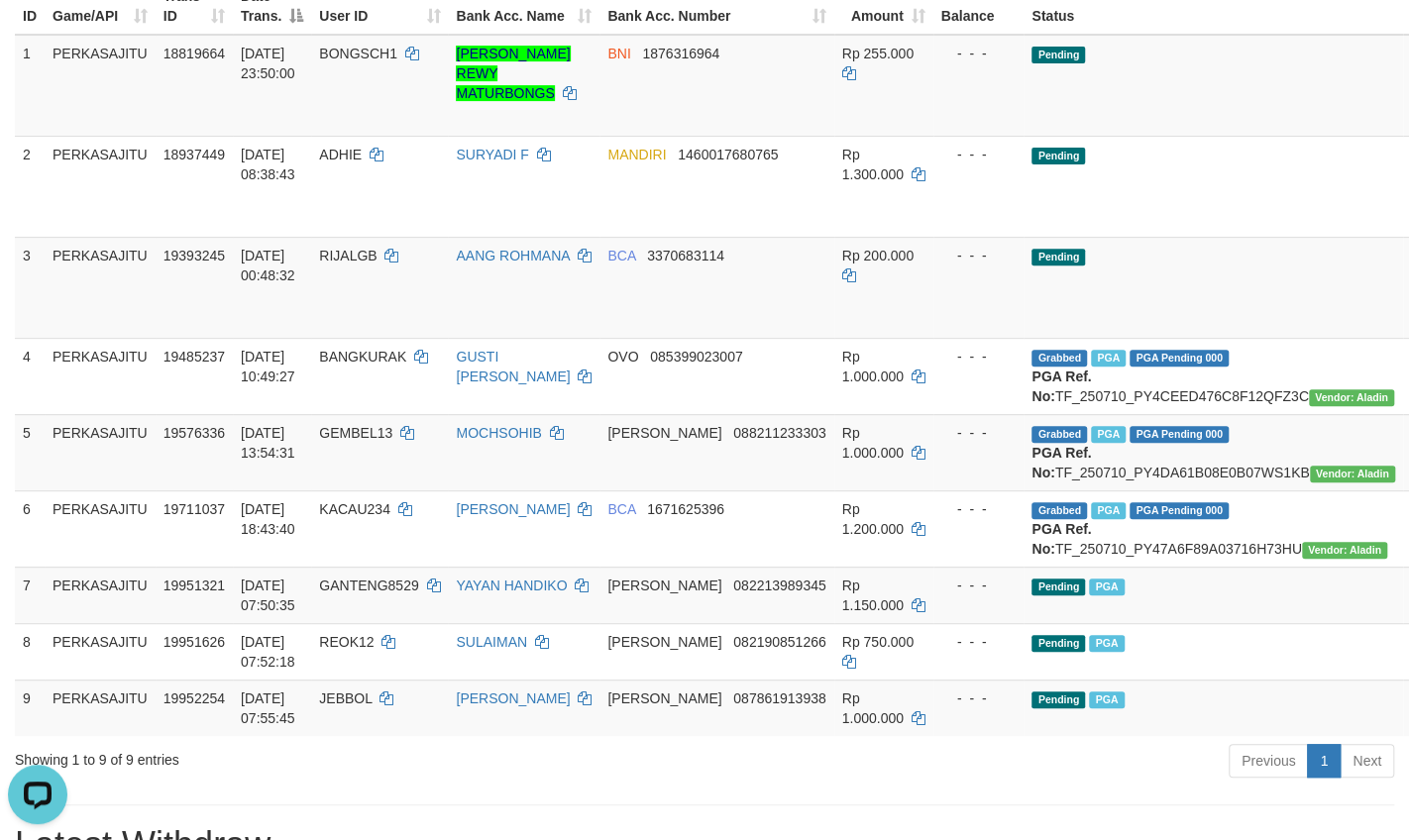 scroll, scrollTop: 0, scrollLeft: 0, axis: both 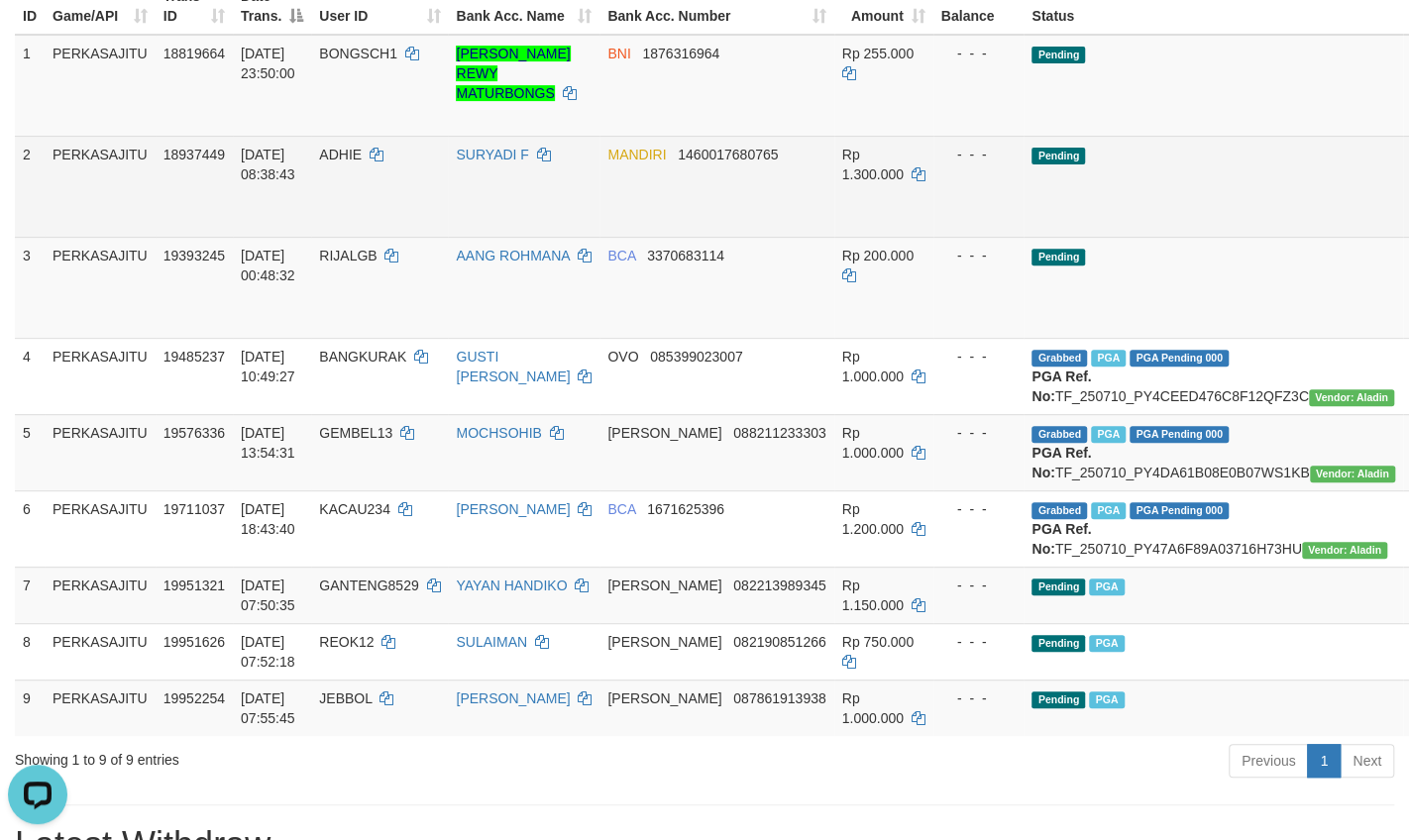 click on "Pending" at bounding box center (1213, 186) 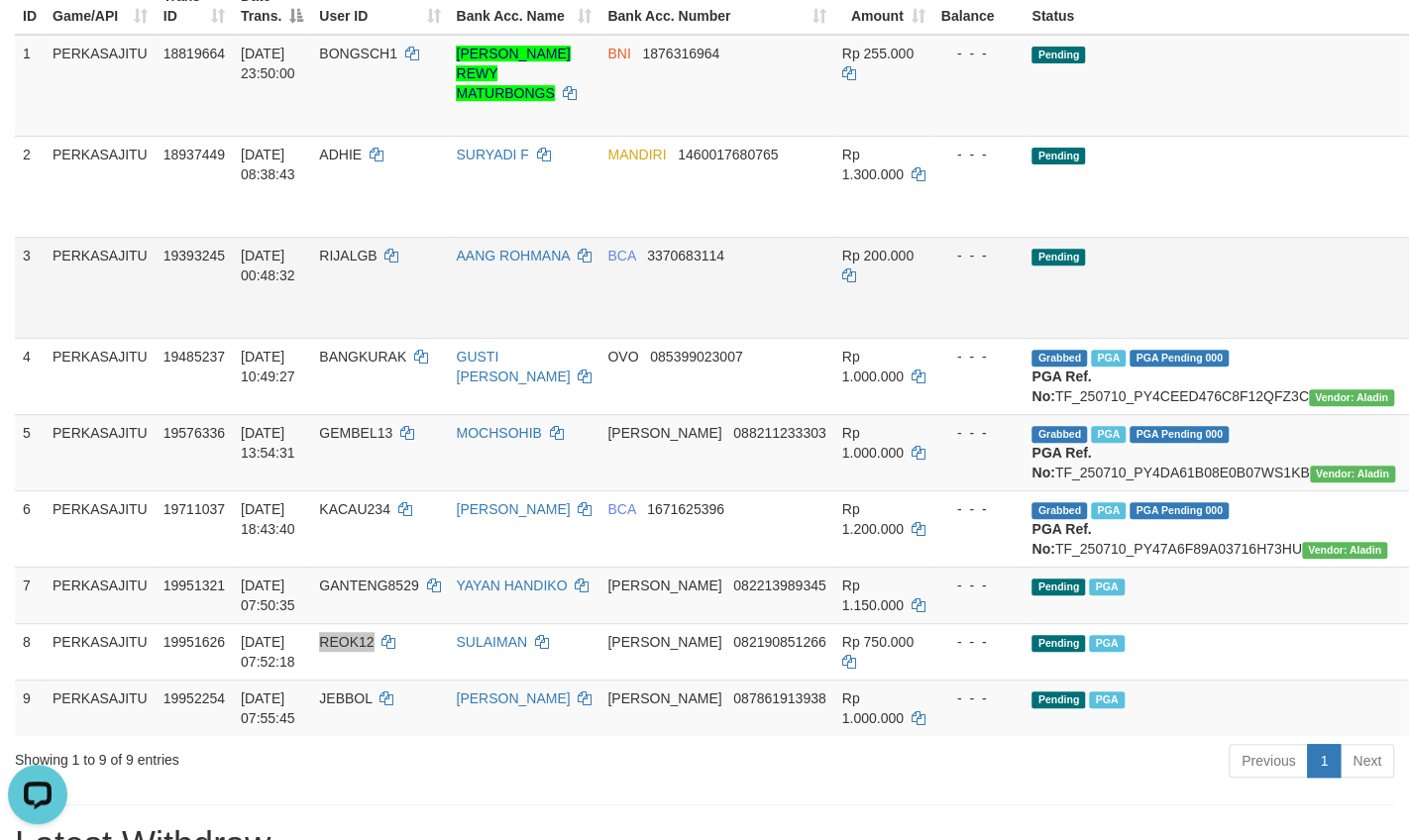 scroll, scrollTop: 0, scrollLeft: 0, axis: both 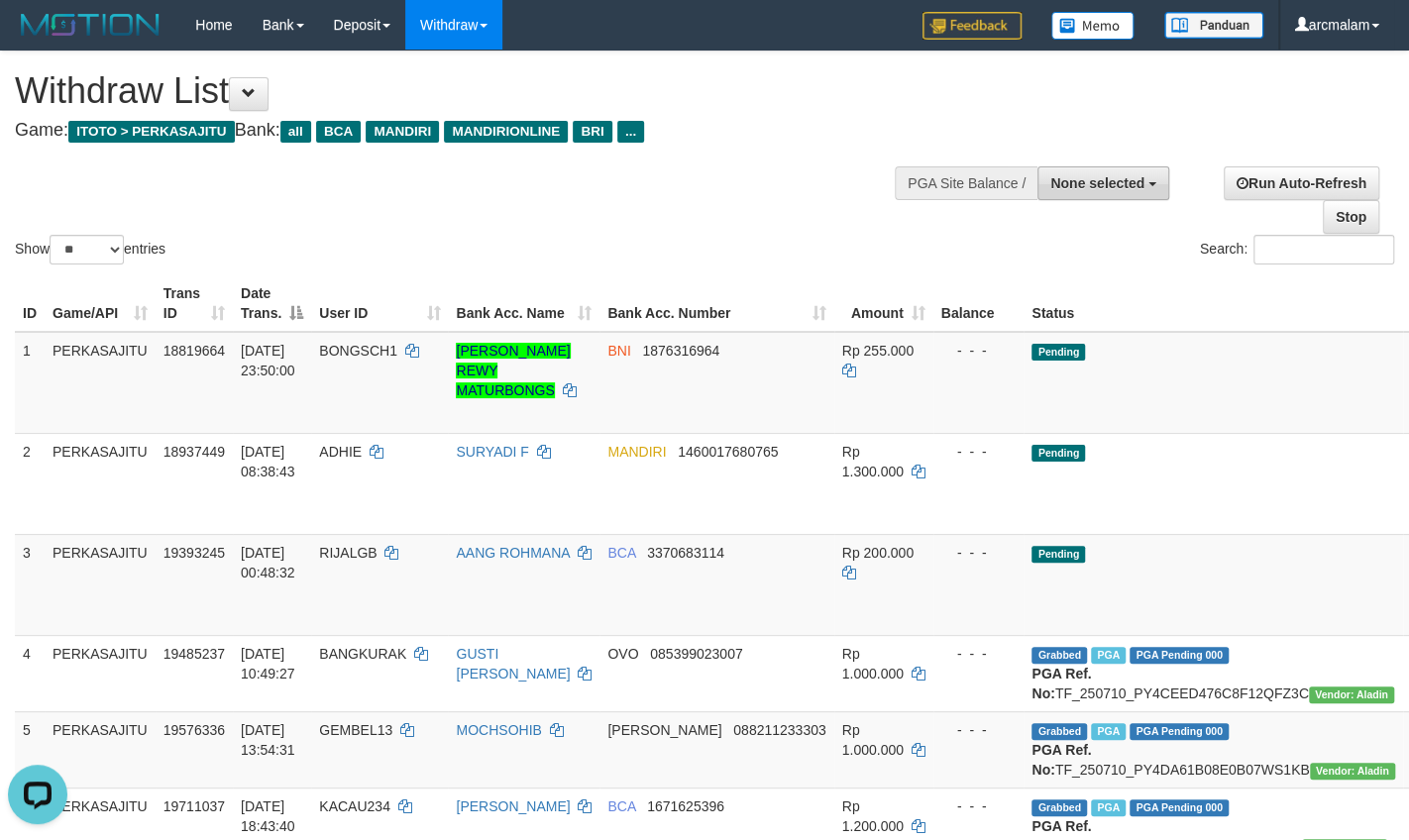 click on "None selected" at bounding box center [1097, 183] 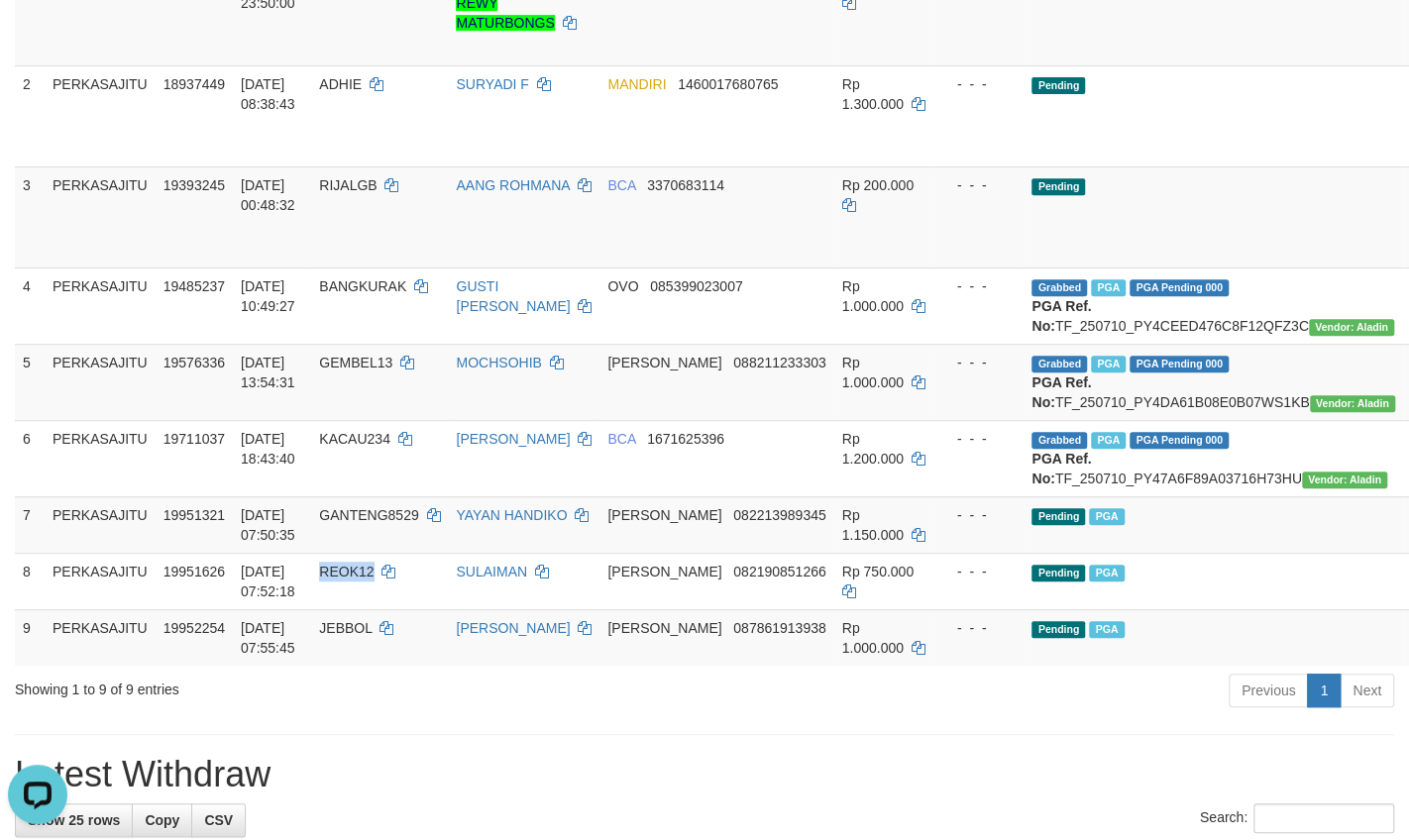 scroll, scrollTop: 535, scrollLeft: 0, axis: vertical 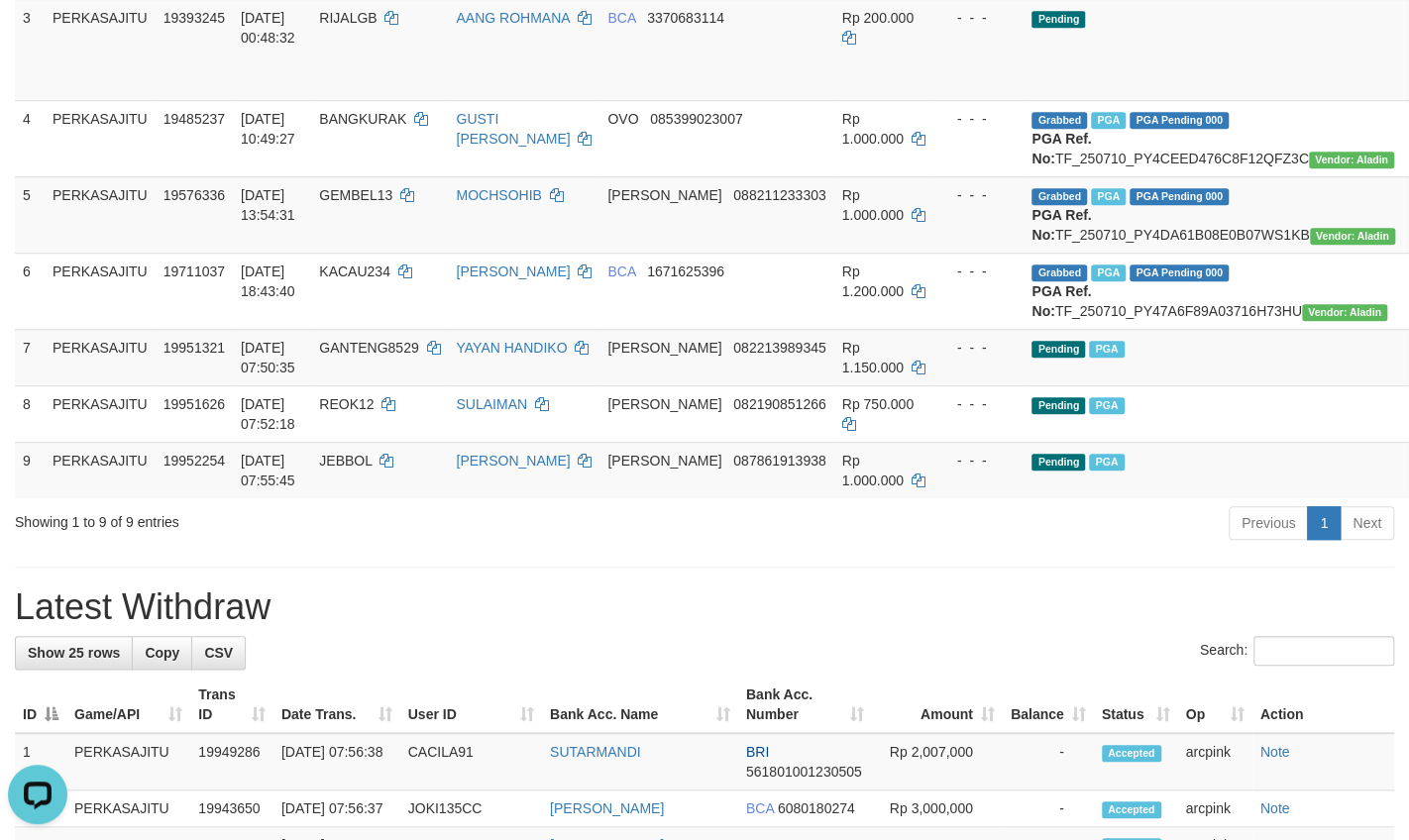 click on "Latest Withdraw" at bounding box center [704, 607] 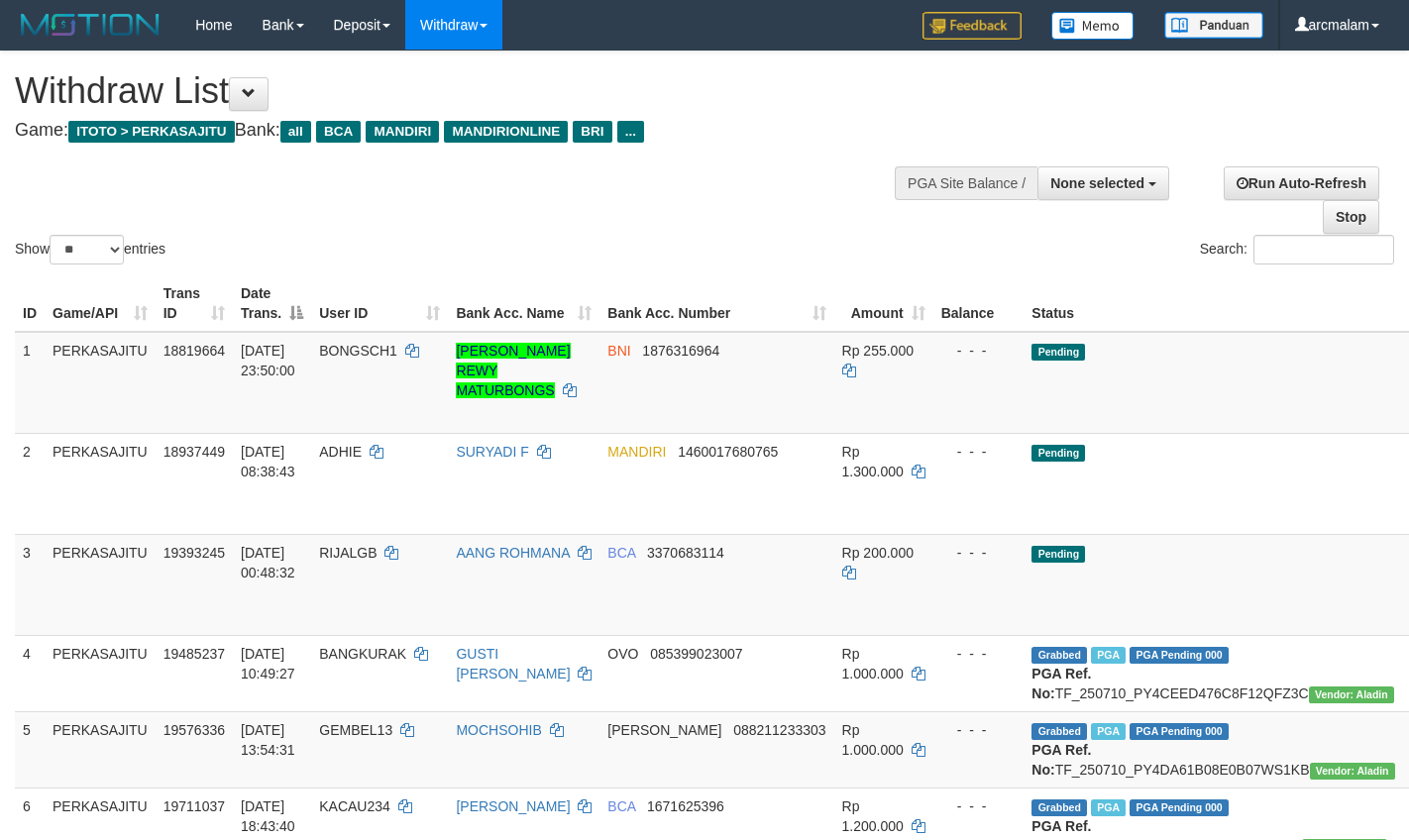select 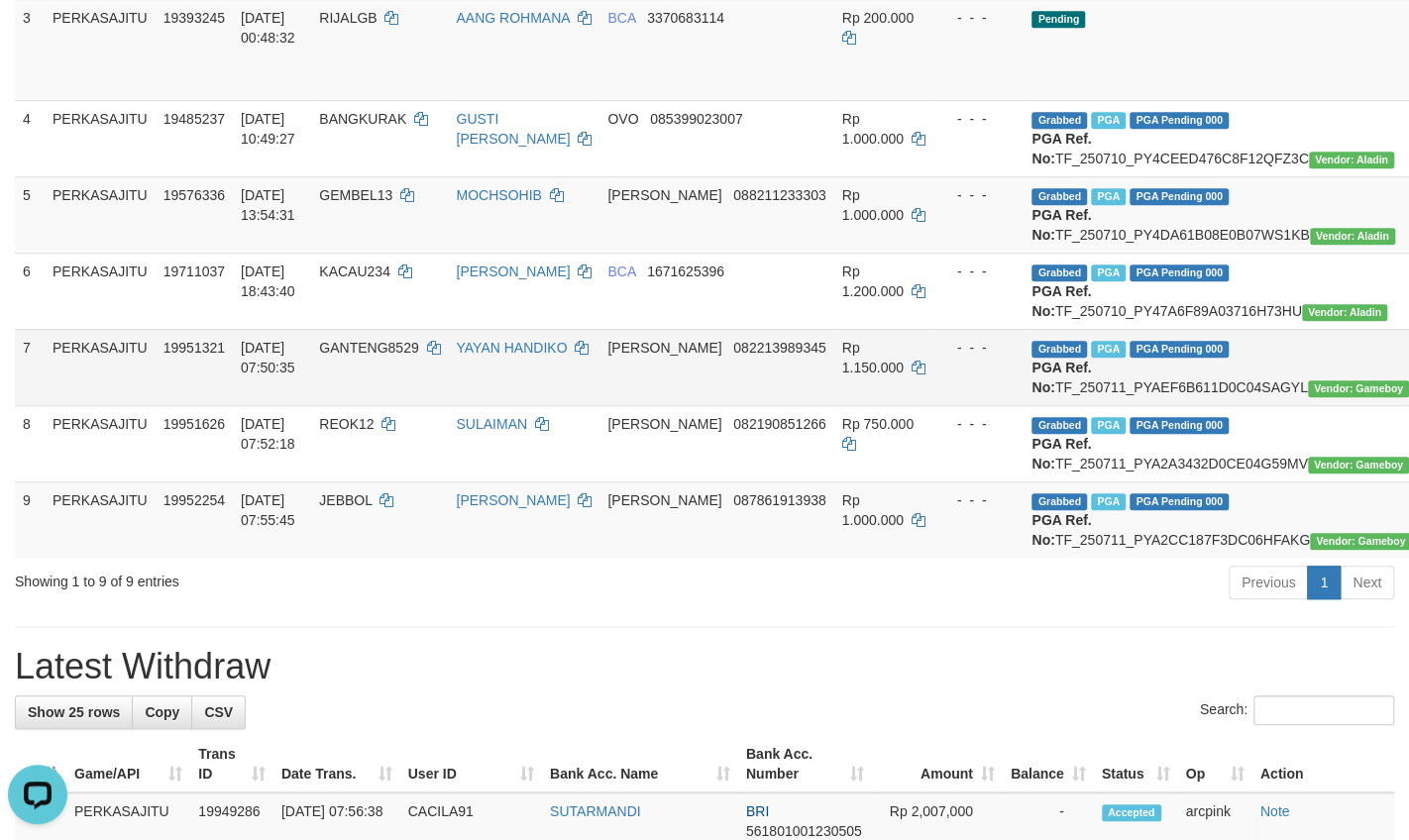 scroll, scrollTop: 0, scrollLeft: 0, axis: both 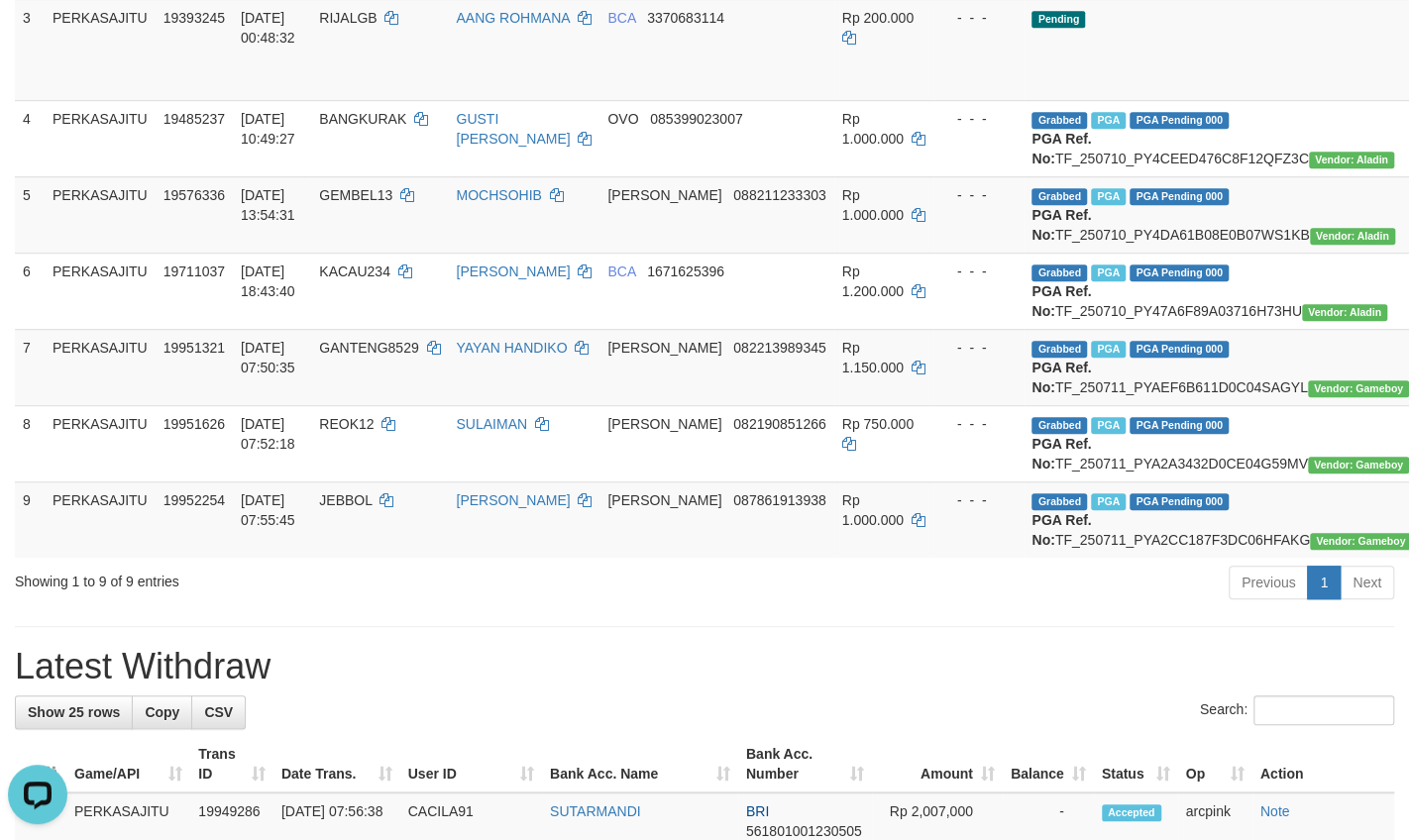 click on "**********" at bounding box center [704, 435] 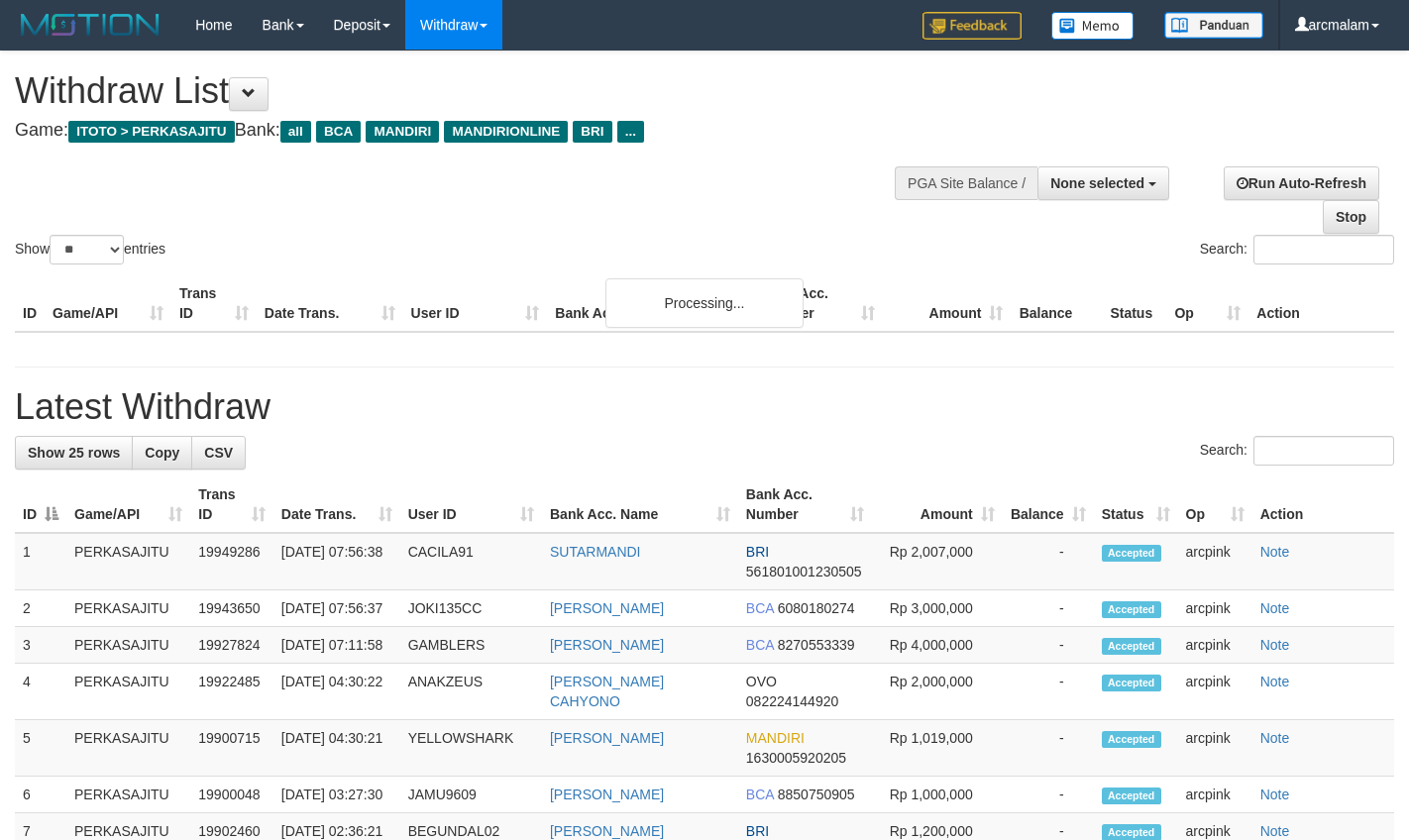 select 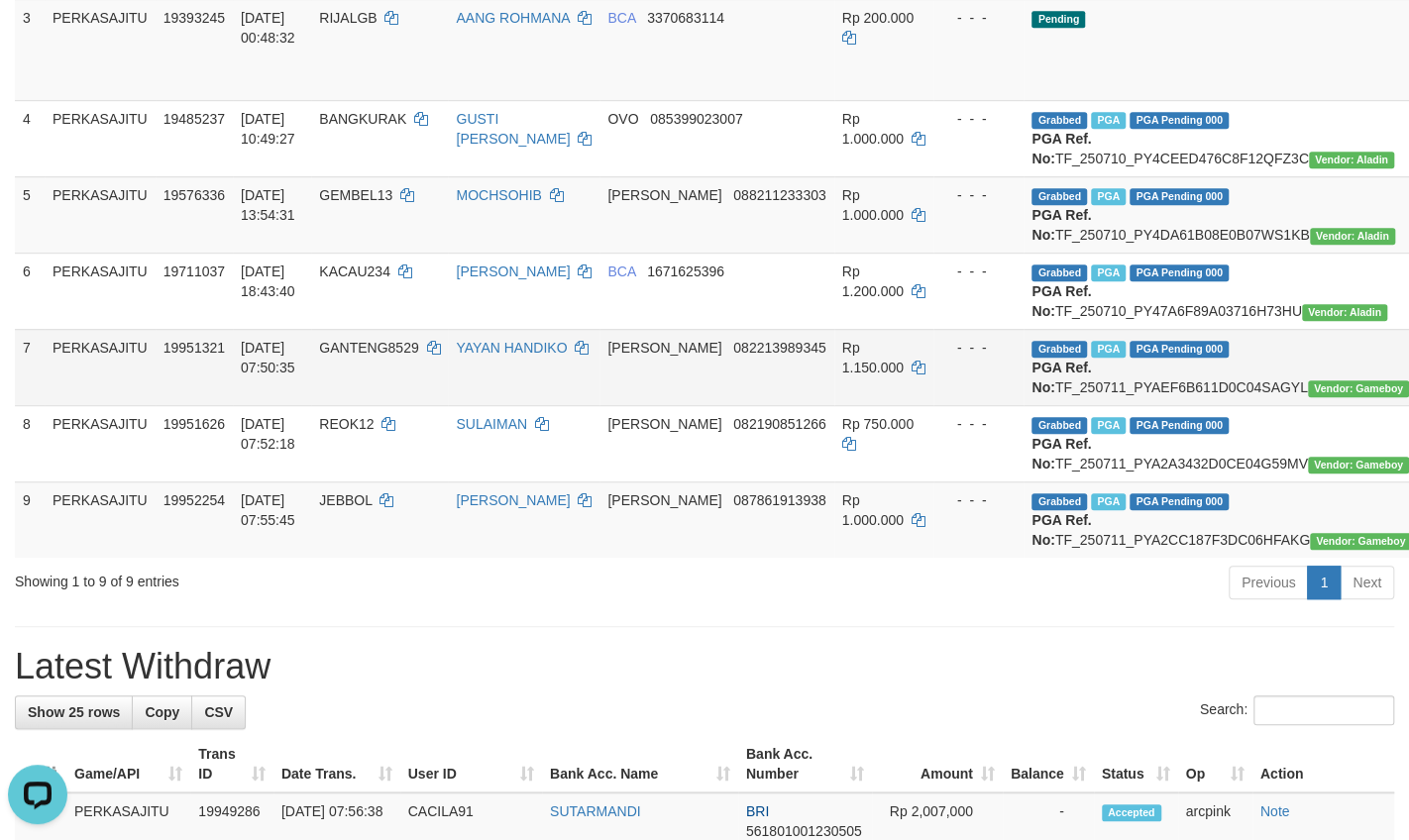 scroll, scrollTop: 0, scrollLeft: 0, axis: both 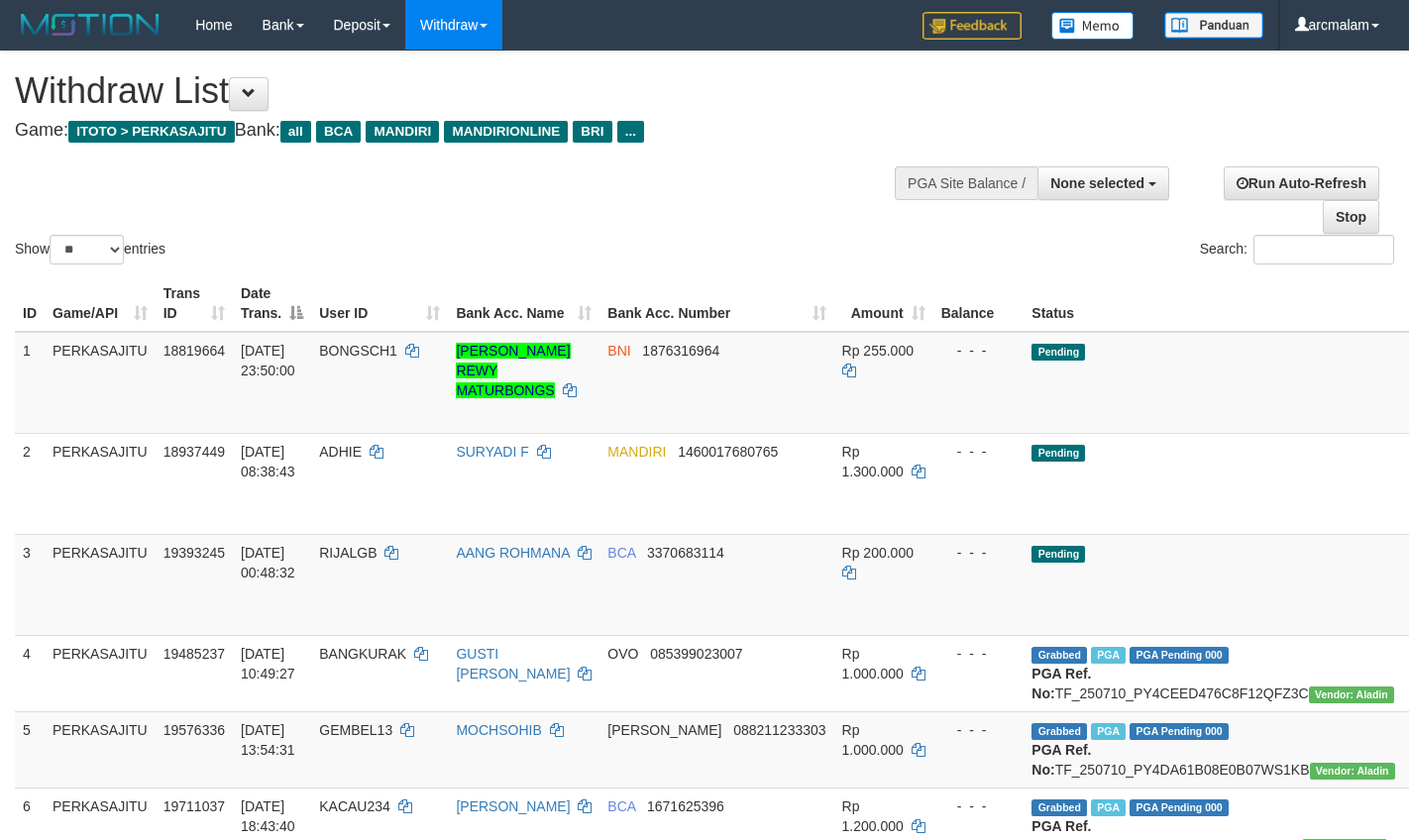 select 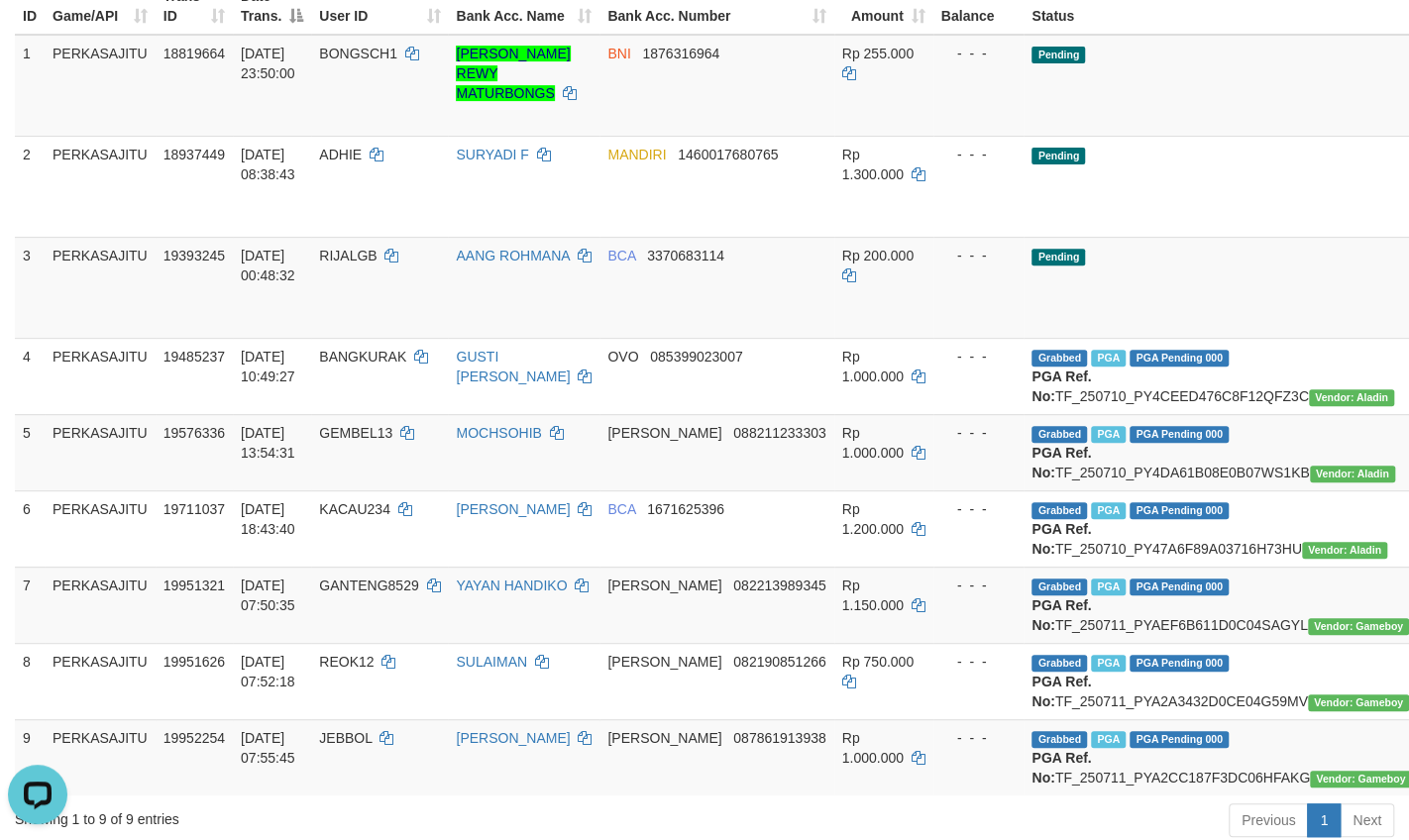 scroll, scrollTop: 0, scrollLeft: 0, axis: both 